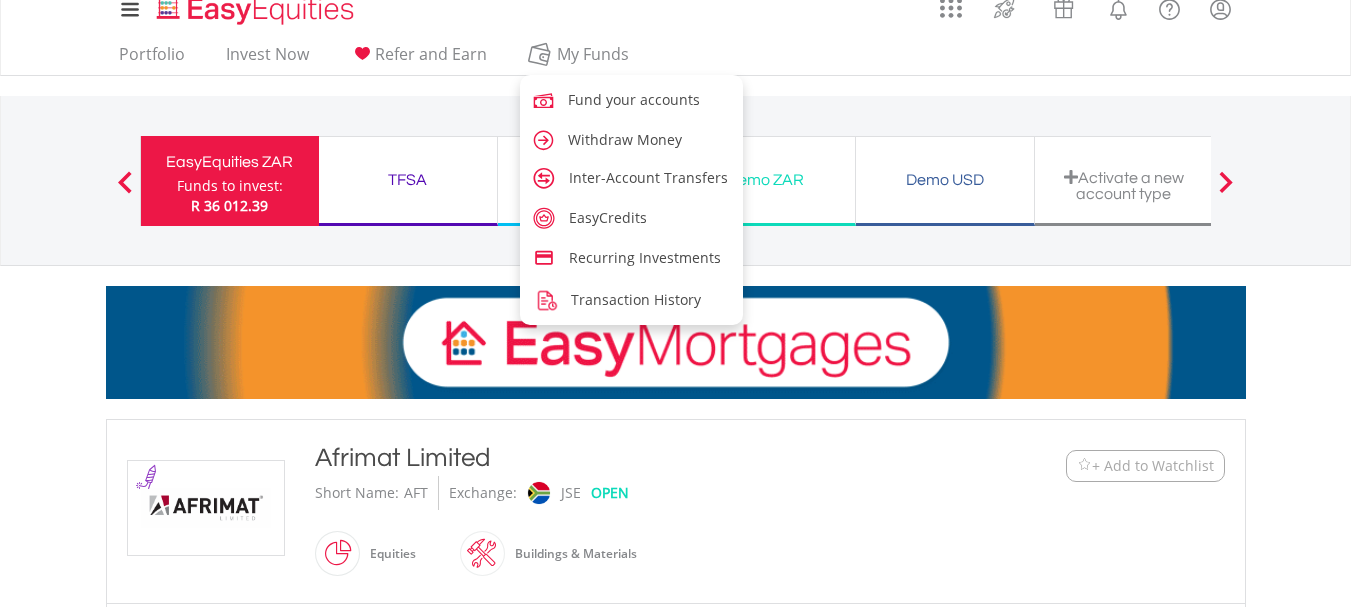 scroll, scrollTop: 0, scrollLeft: 0, axis: both 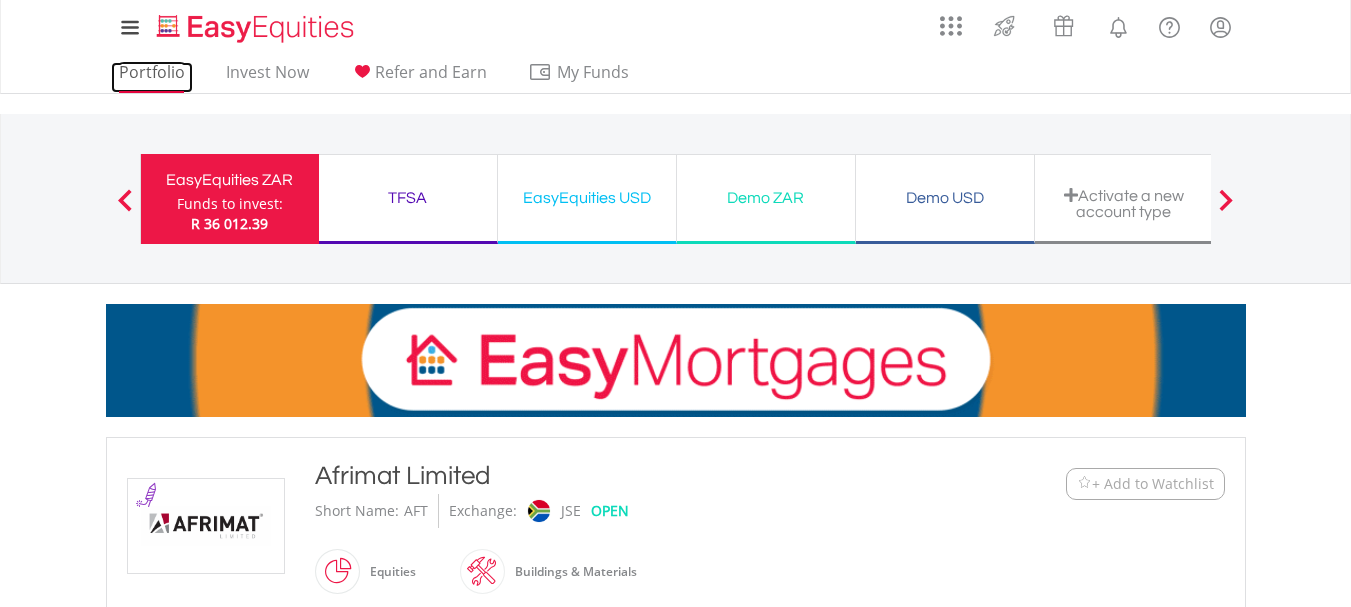 click on "Portfolio" at bounding box center [152, 77] 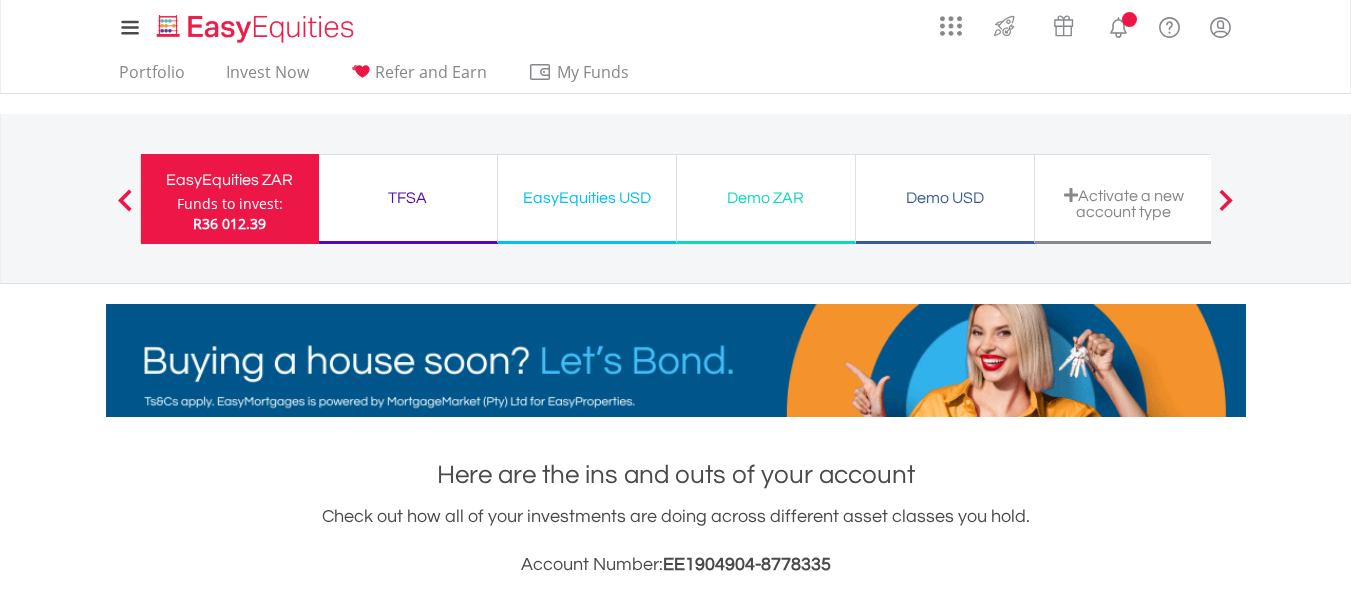 scroll, scrollTop: 531, scrollLeft: 0, axis: vertical 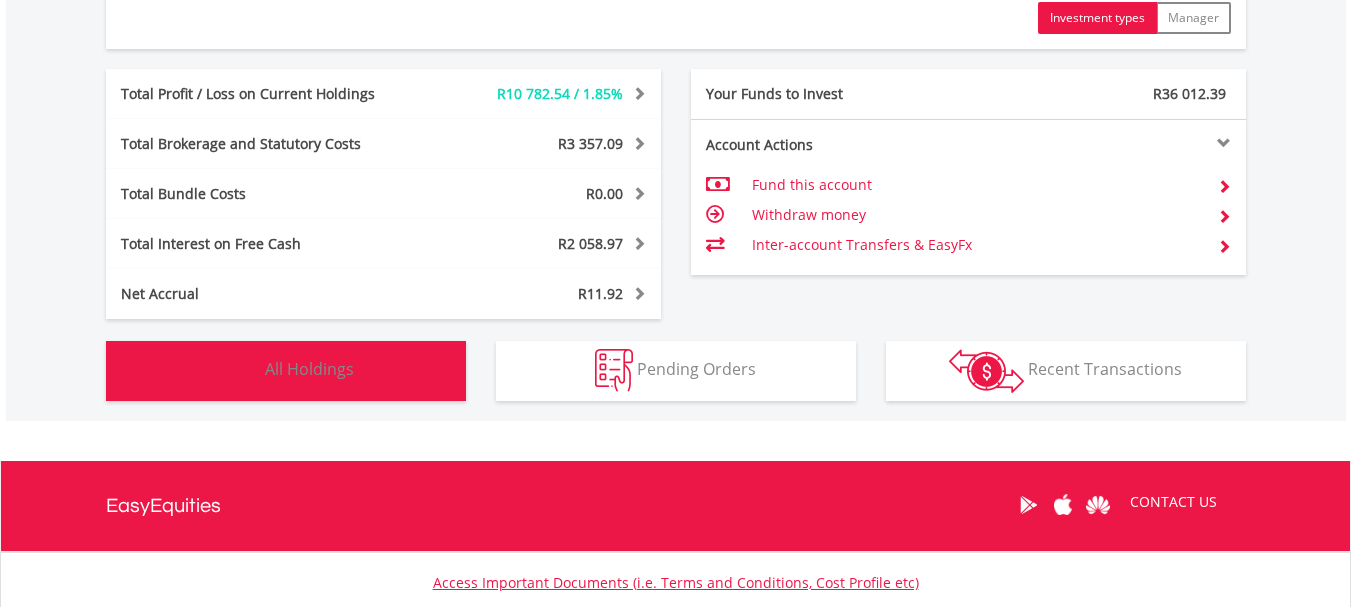 click on "All Holdings" at bounding box center [309, 369] 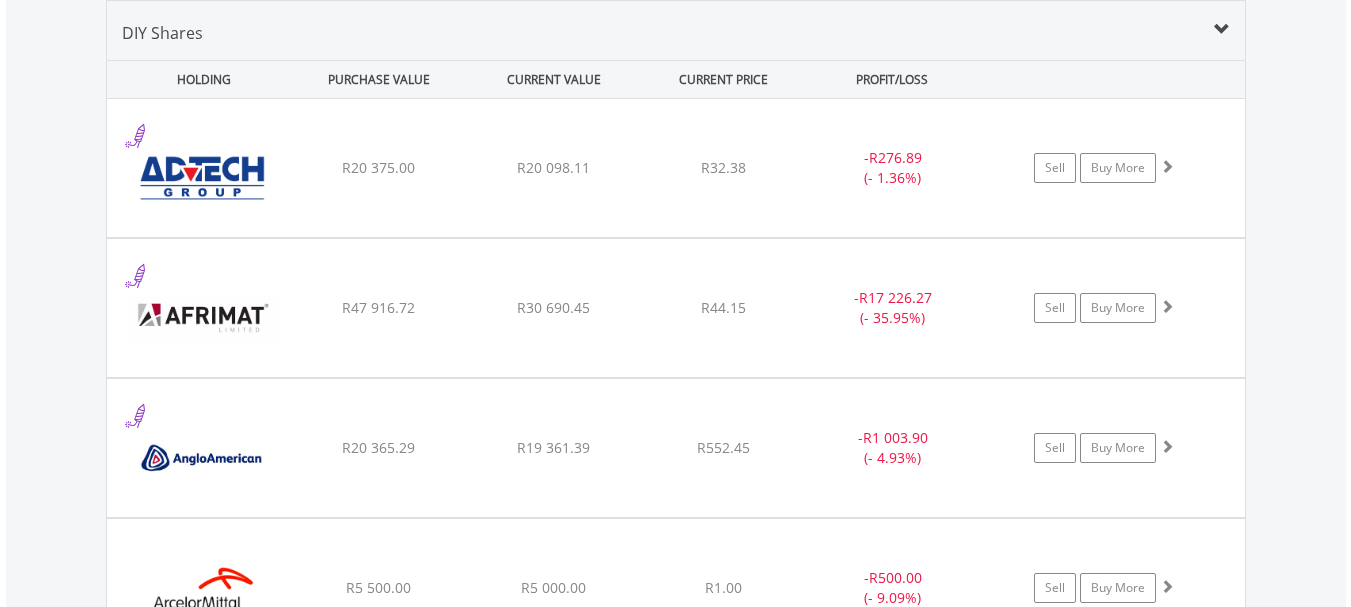 type 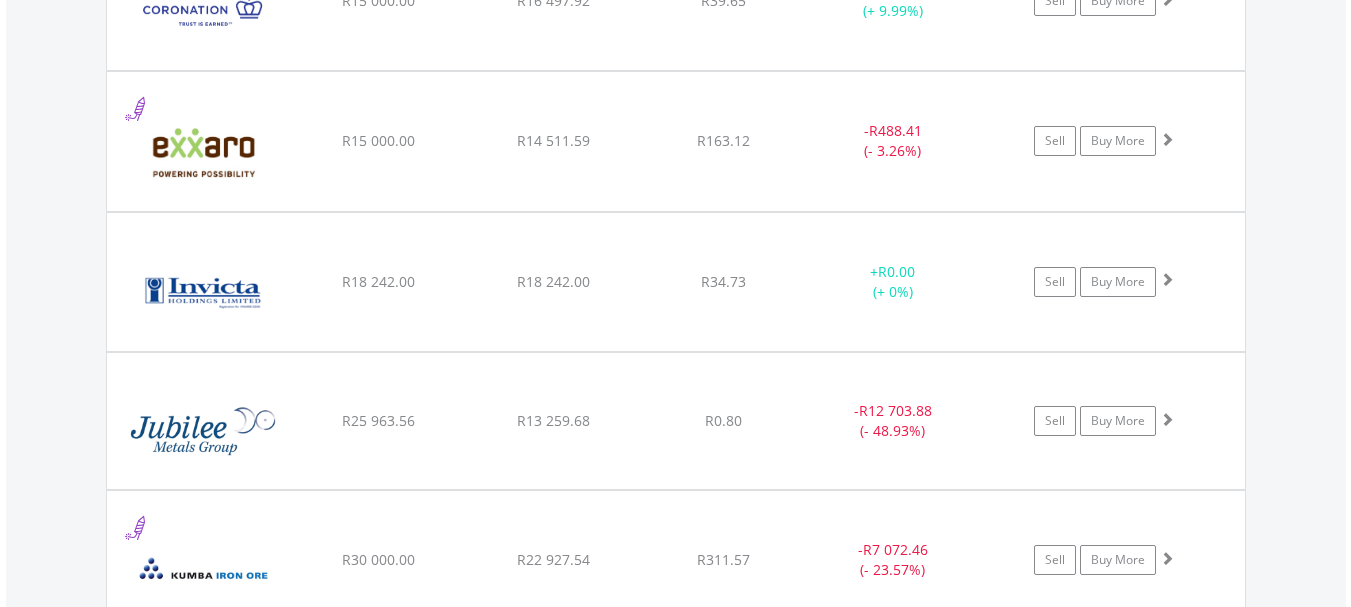 scroll, scrollTop: 2849, scrollLeft: 0, axis: vertical 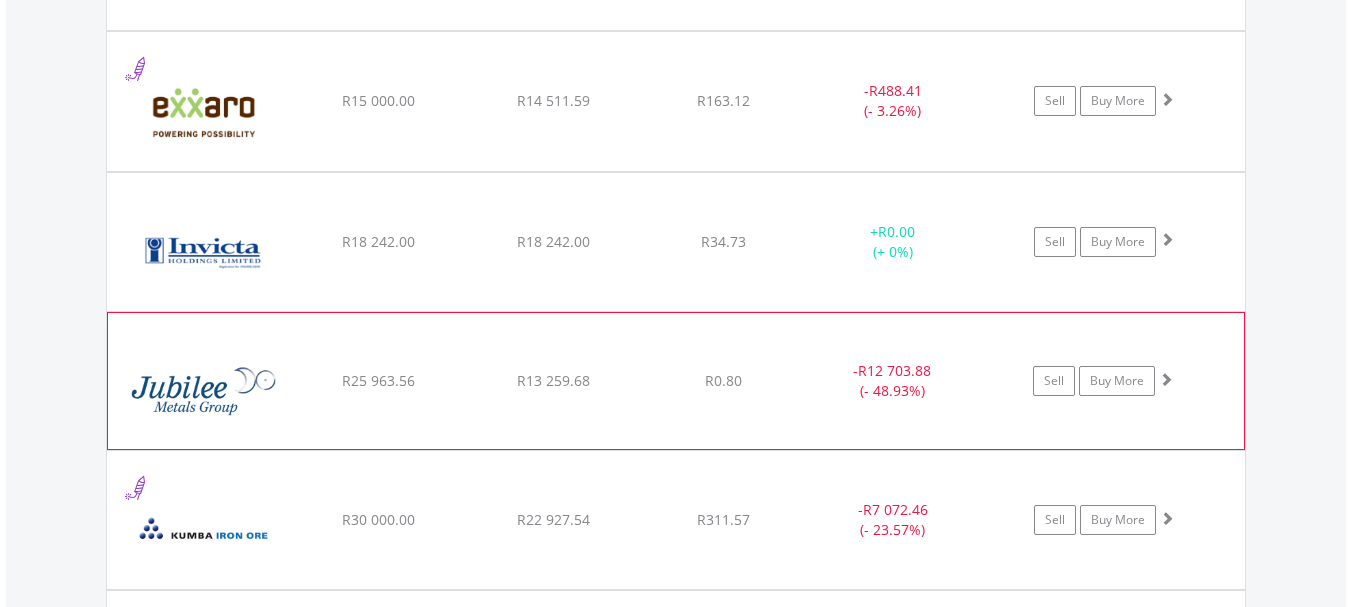 click at bounding box center (204, 391) 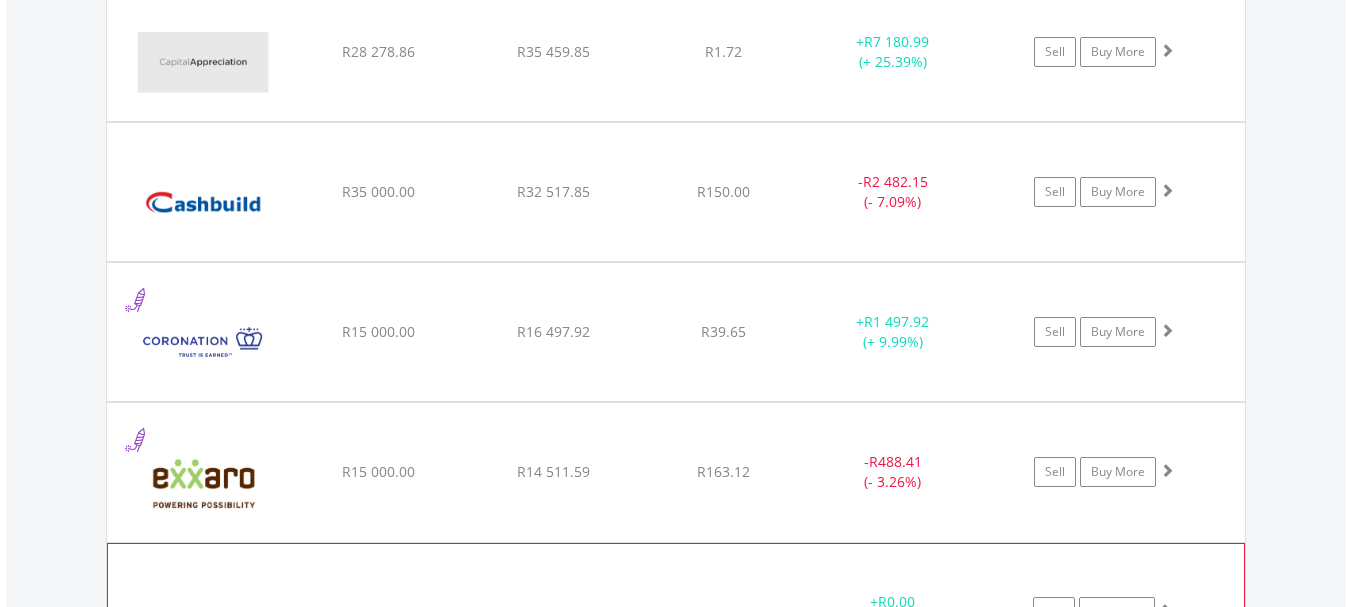 scroll, scrollTop: 2438, scrollLeft: 0, axis: vertical 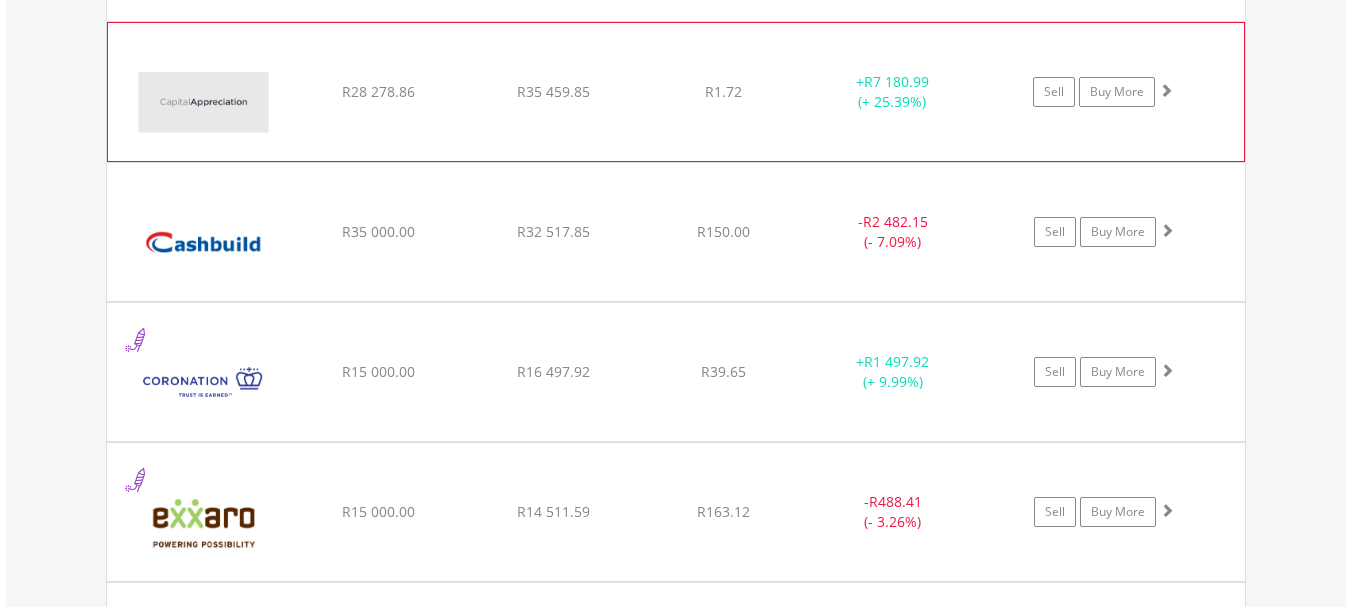 click on "R1.72" at bounding box center (723, -748) 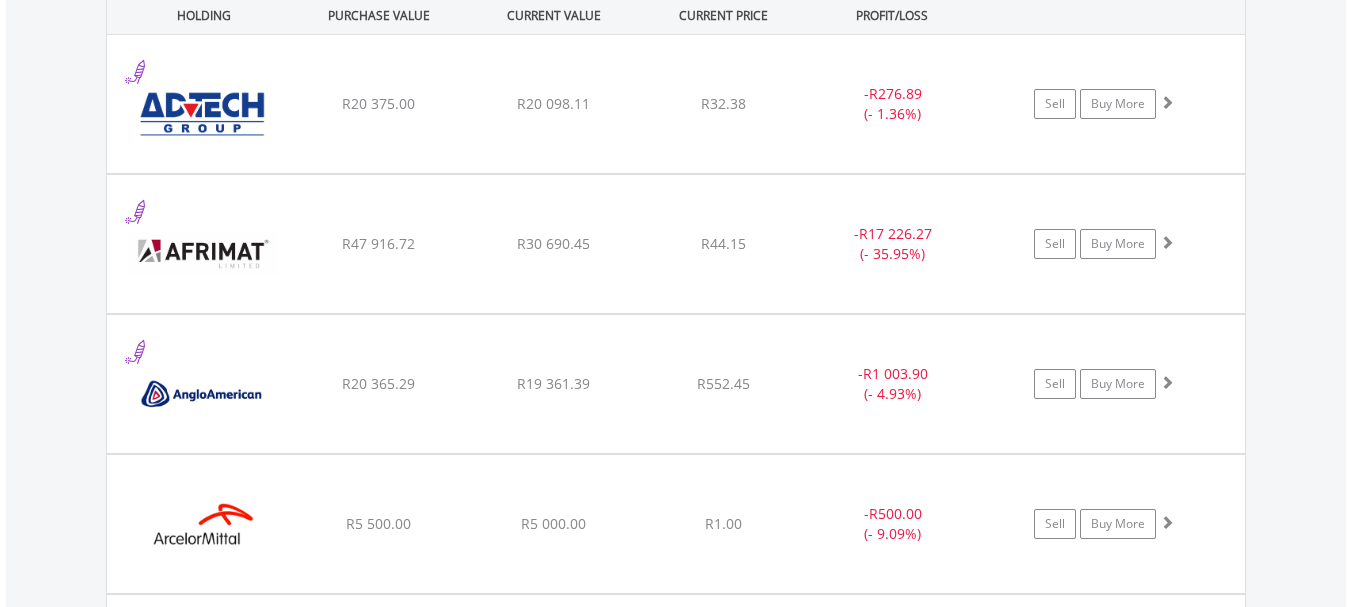 scroll, scrollTop: 1547, scrollLeft: 0, axis: vertical 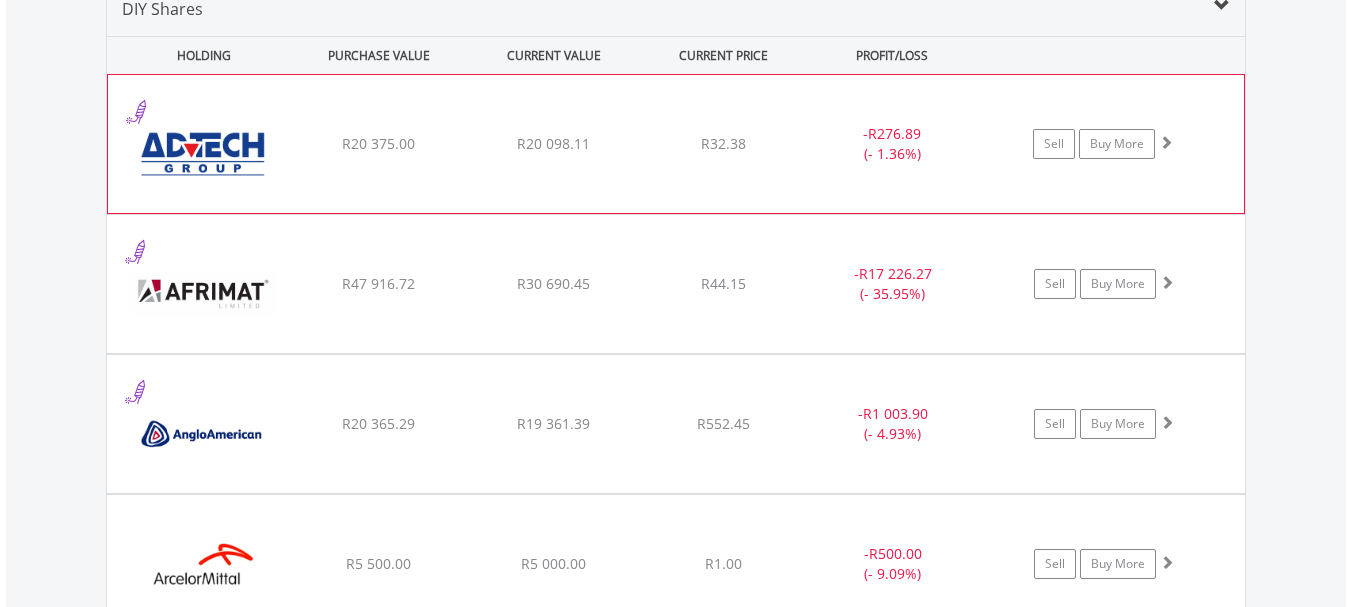 click on "R32.38" at bounding box center (723, 144) 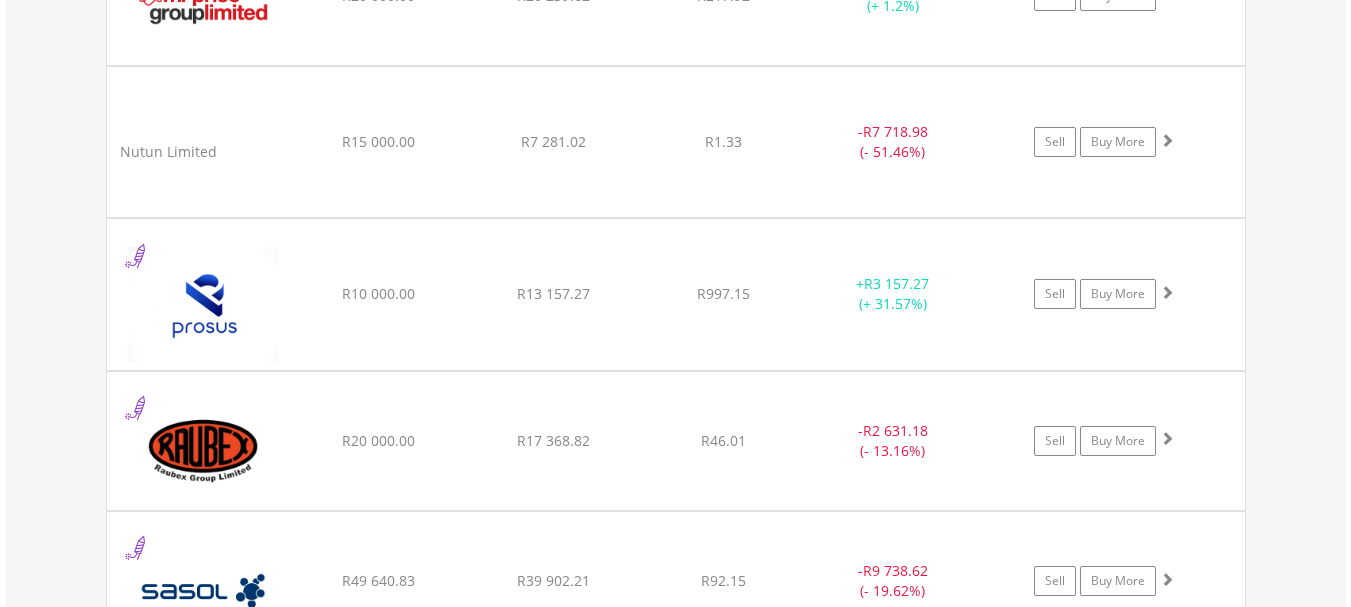 scroll, scrollTop: 4933, scrollLeft: 0, axis: vertical 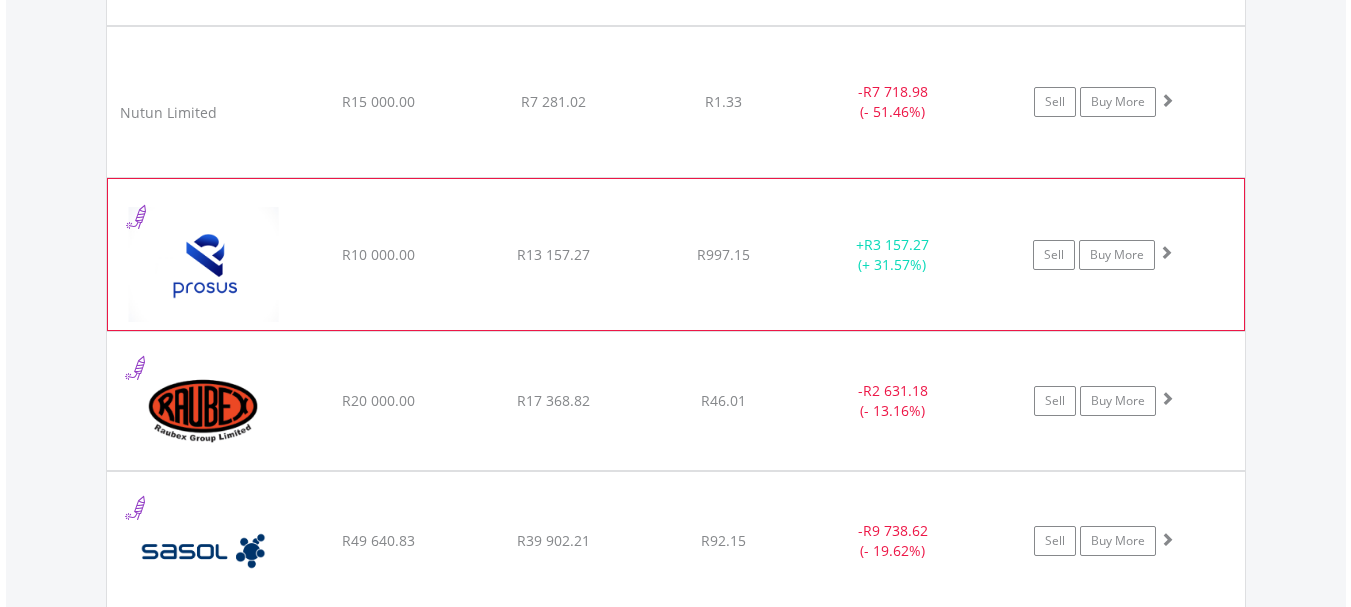 click on "R997.15" at bounding box center (723, -3243) 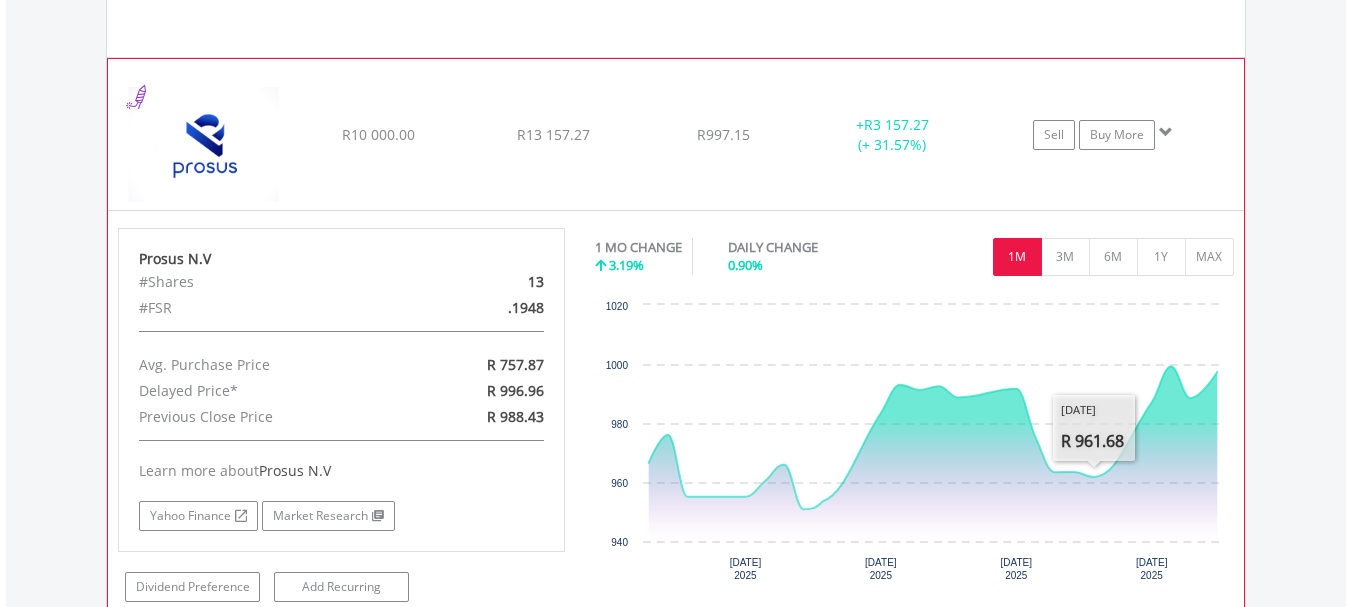 scroll, scrollTop: 5584, scrollLeft: 0, axis: vertical 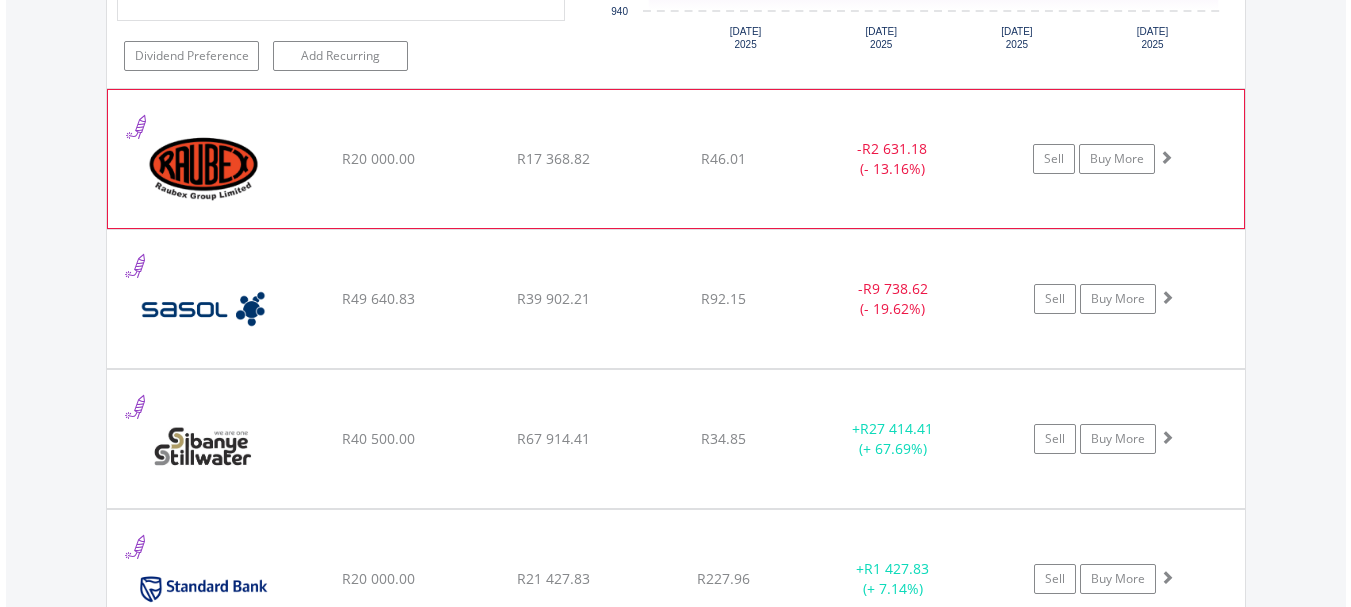 click on "-  R2 631.18 (- 13.16%)" at bounding box center (893, -3893) 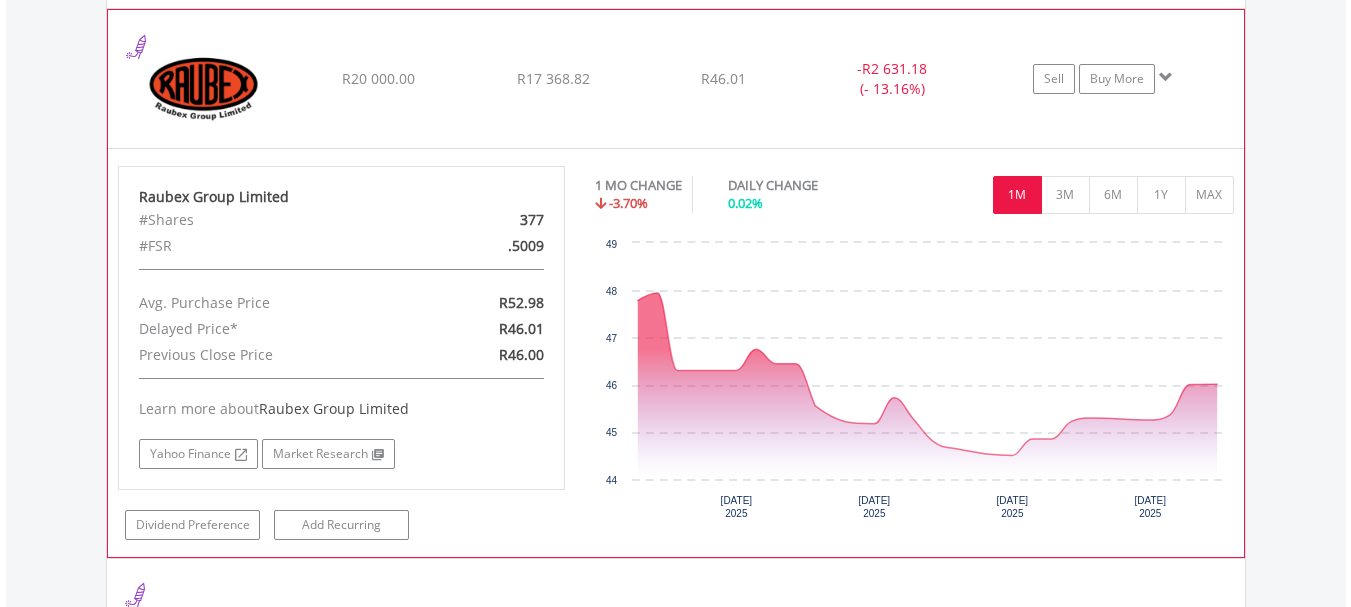scroll, scrollTop: 6195, scrollLeft: 0, axis: vertical 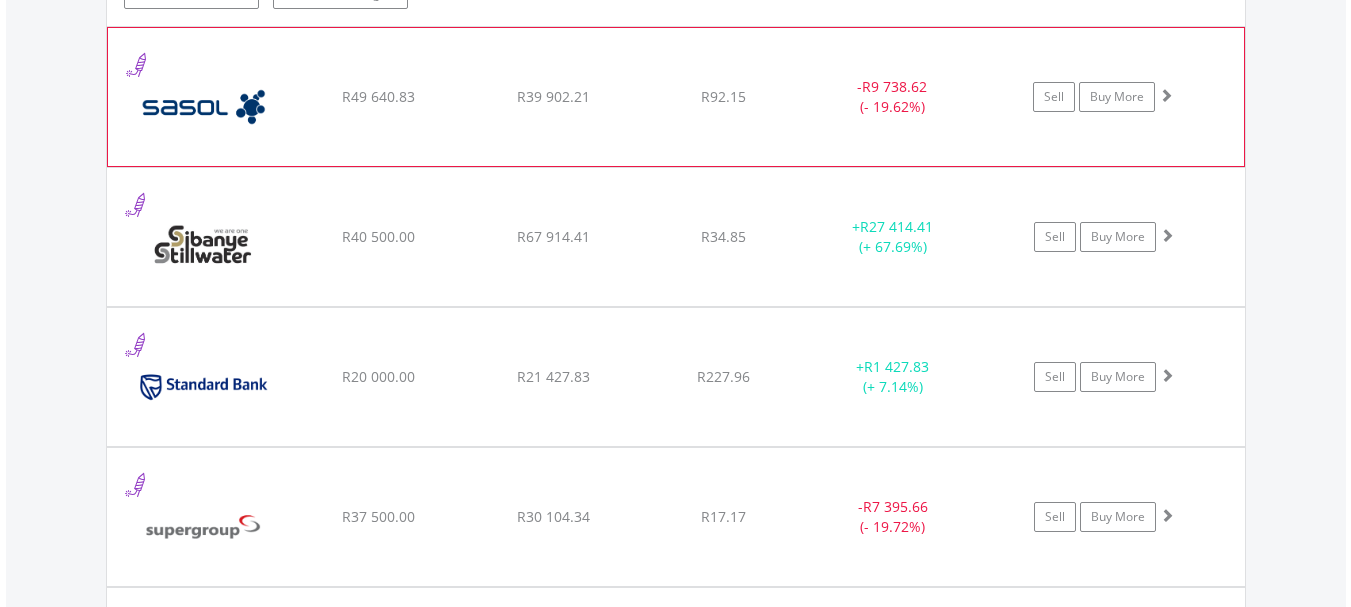 click on "﻿
Sasol Limited
R49 640.83
R39 902.21
R92.15
-  R9 738.62 (- 19.62%)
Sell
Buy More" at bounding box center (676, -4504) 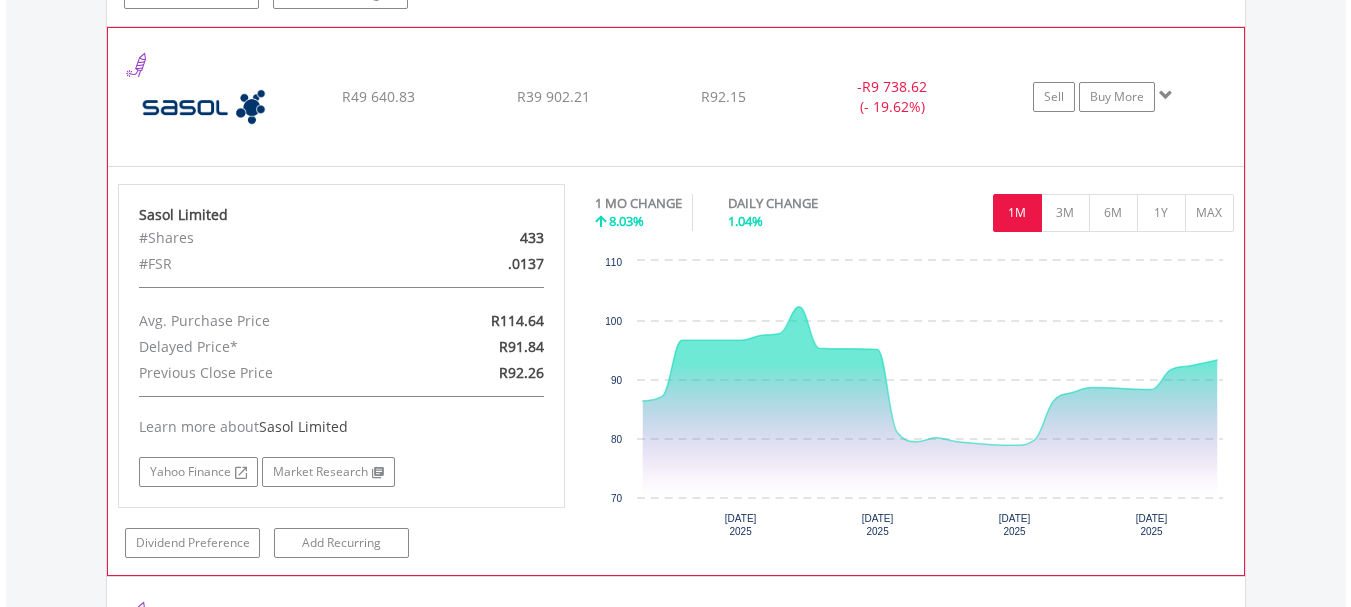scroll, scrollTop: 6726, scrollLeft: 0, axis: vertical 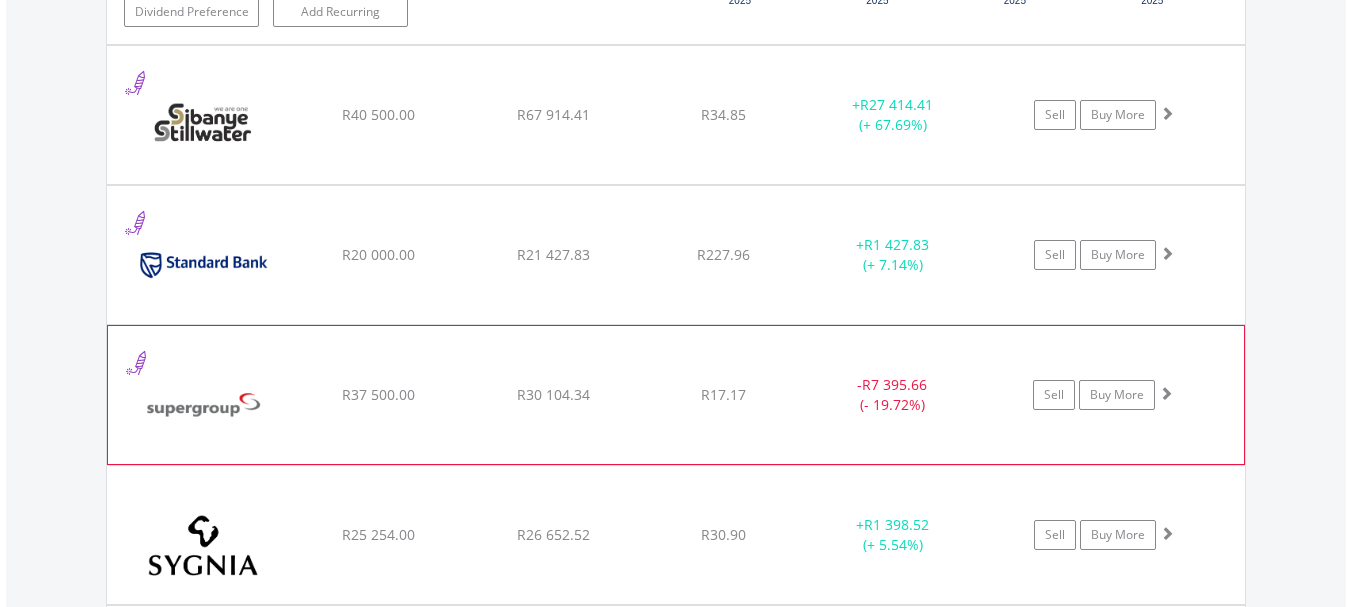 click on "R7 395.66" at bounding box center (895, -5046) 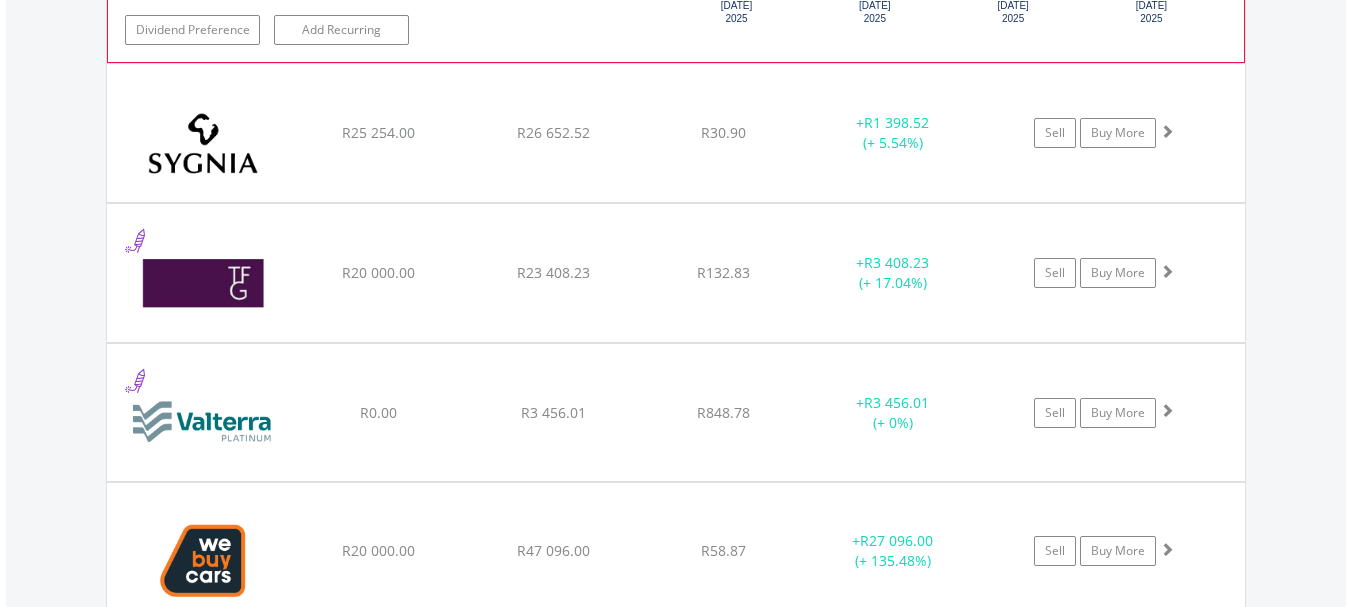 scroll, scrollTop: 7920, scrollLeft: 0, axis: vertical 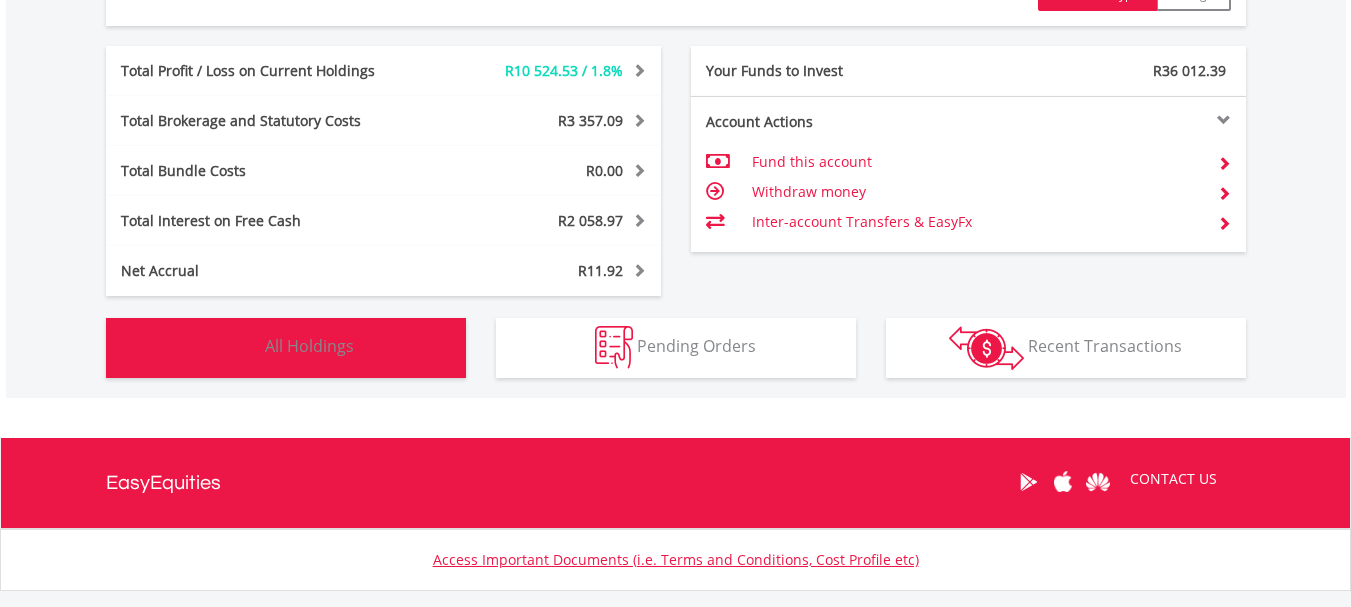 click on "All Holdings" at bounding box center [309, 346] 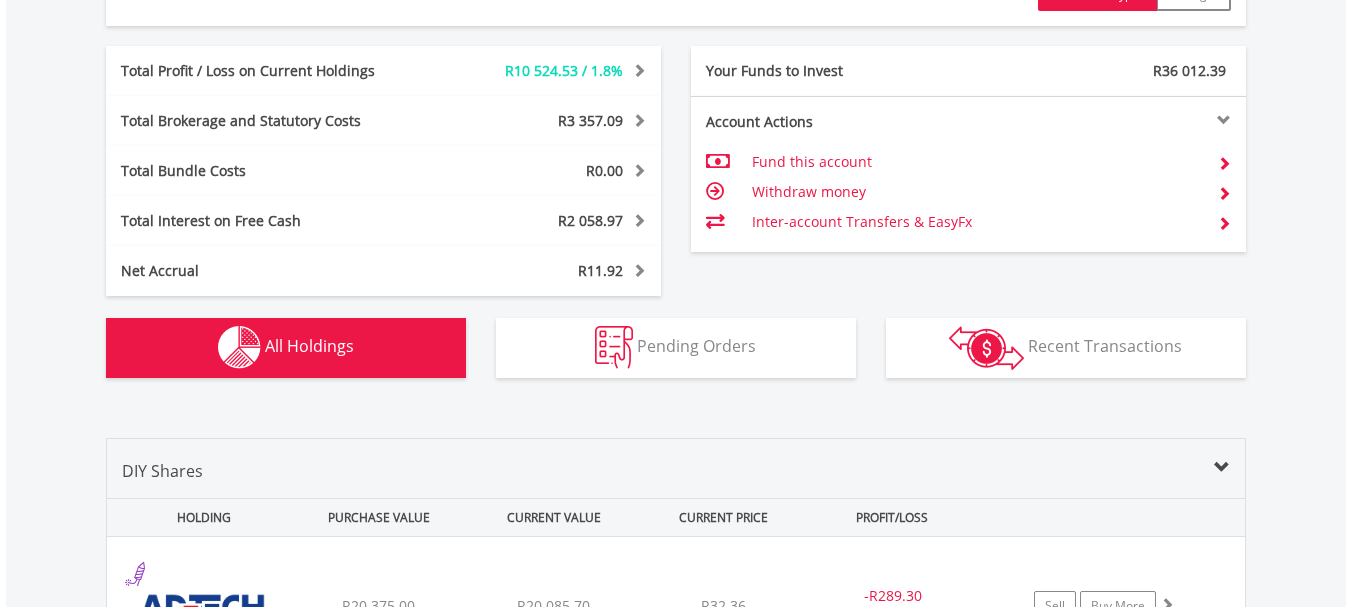 scroll, scrollTop: 1523, scrollLeft: 0, axis: vertical 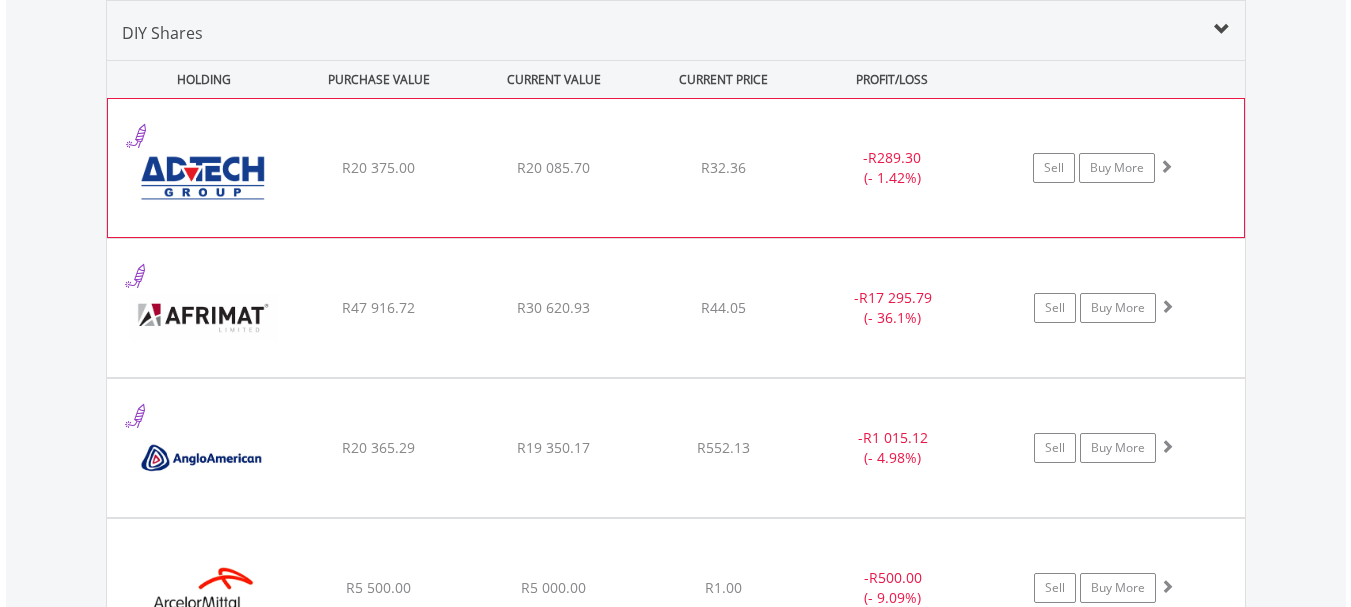 type 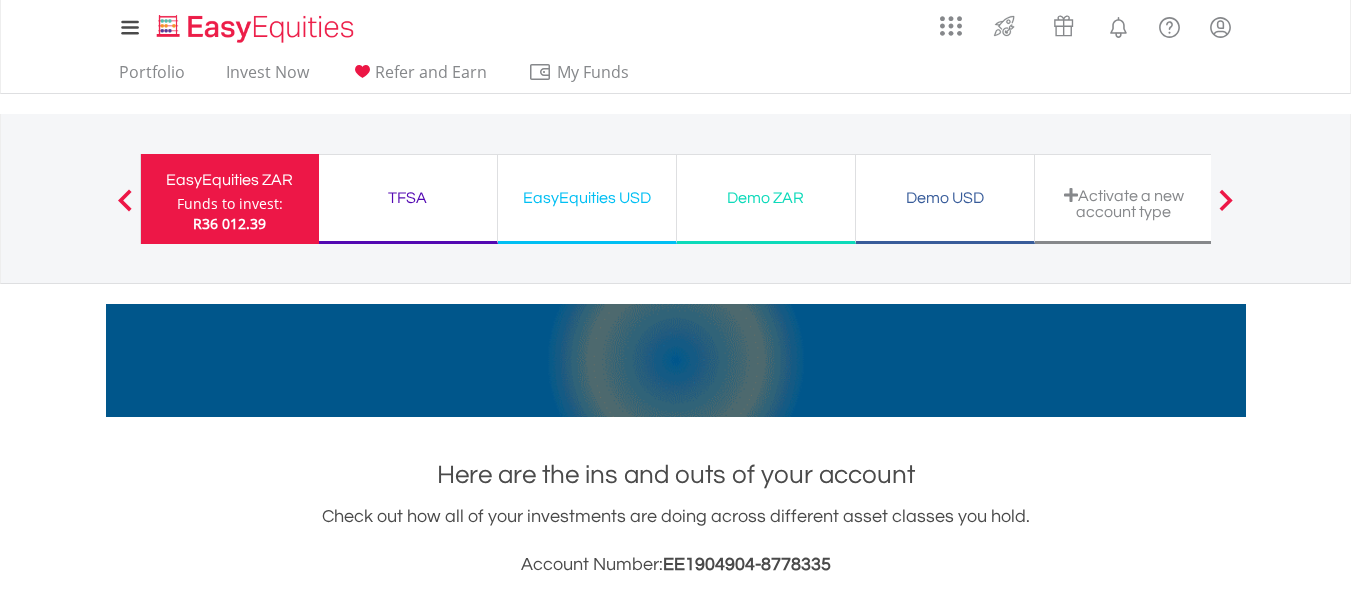 scroll, scrollTop: 531, scrollLeft: 0, axis: vertical 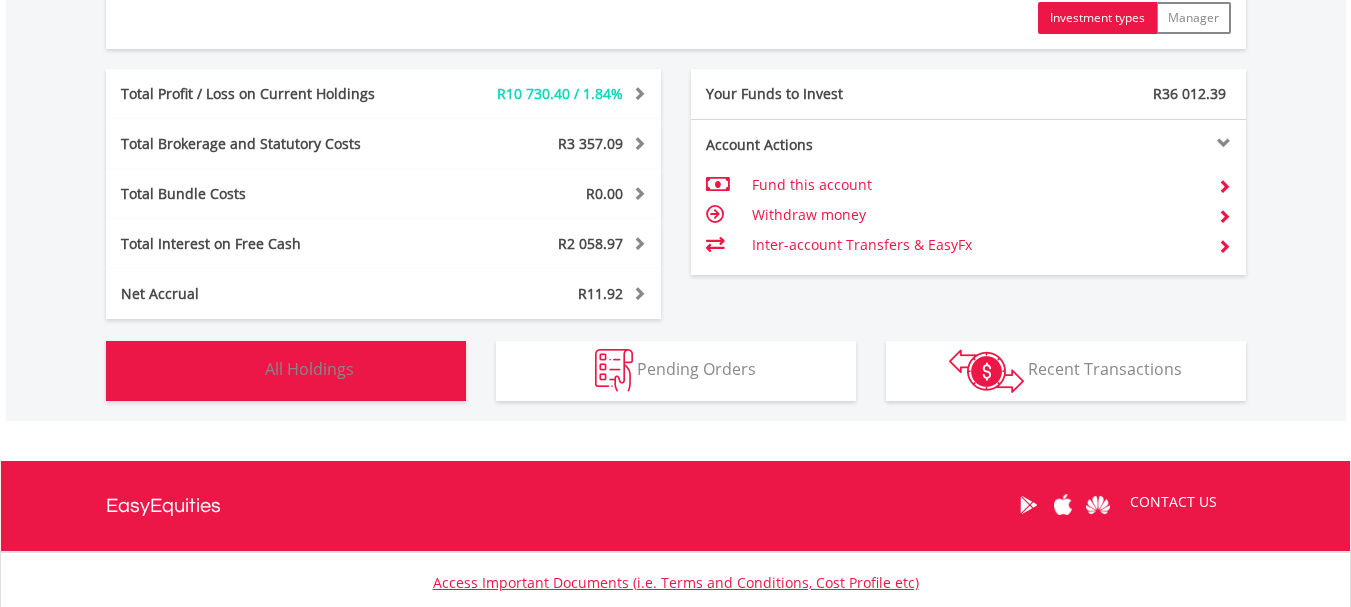 click on "All Holdings" at bounding box center [309, 369] 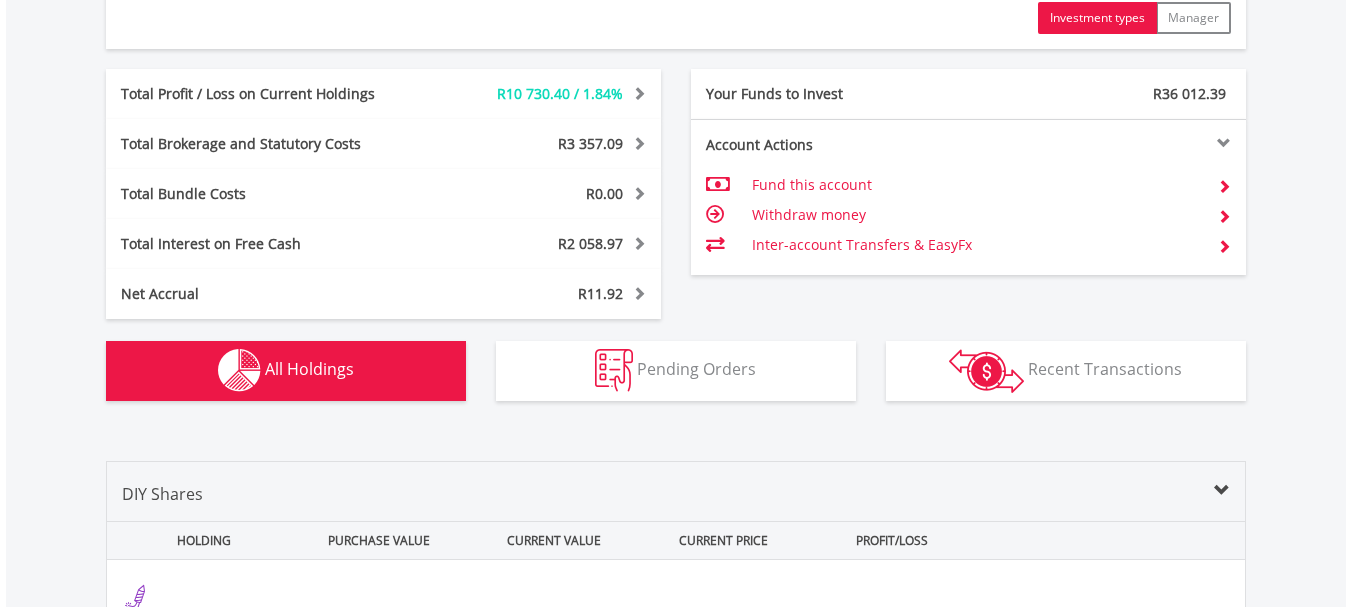 scroll, scrollTop: 1523, scrollLeft: 0, axis: vertical 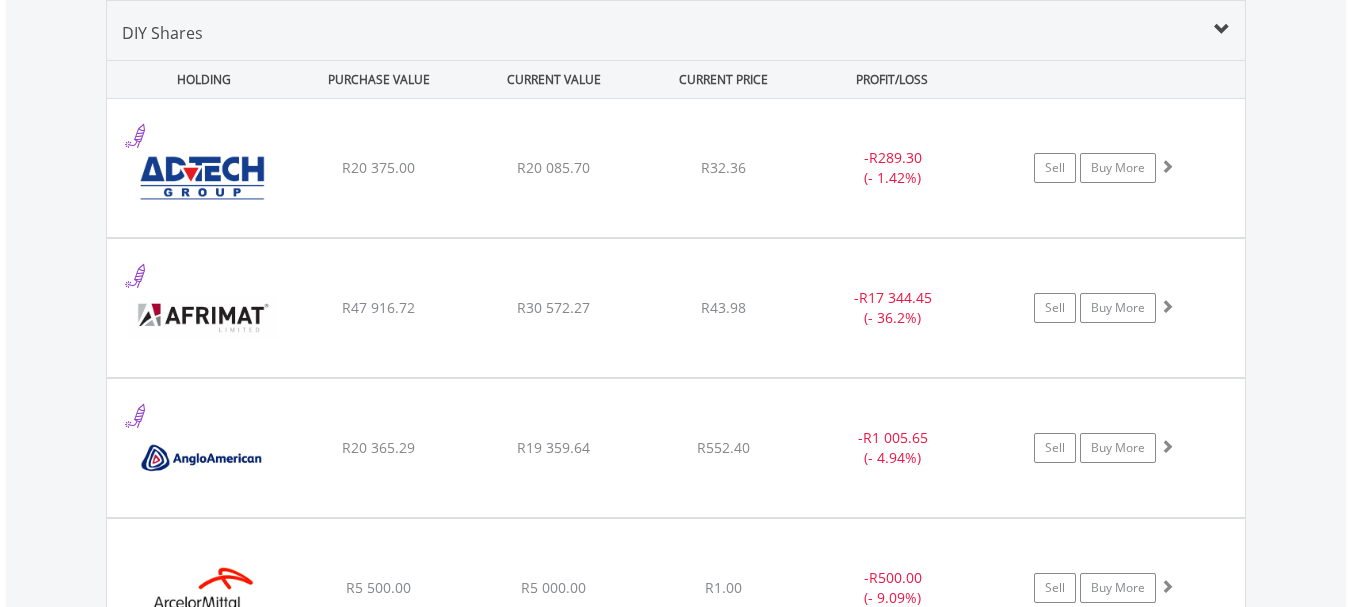 type 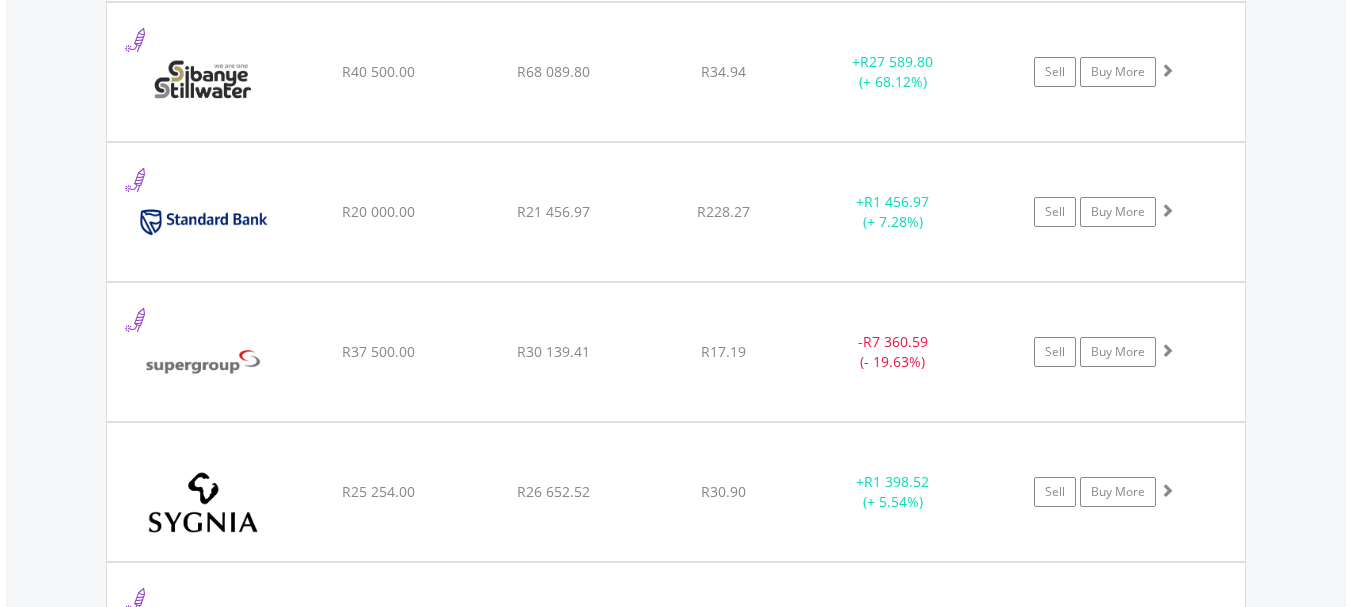 scroll, scrollTop: 4395, scrollLeft: 0, axis: vertical 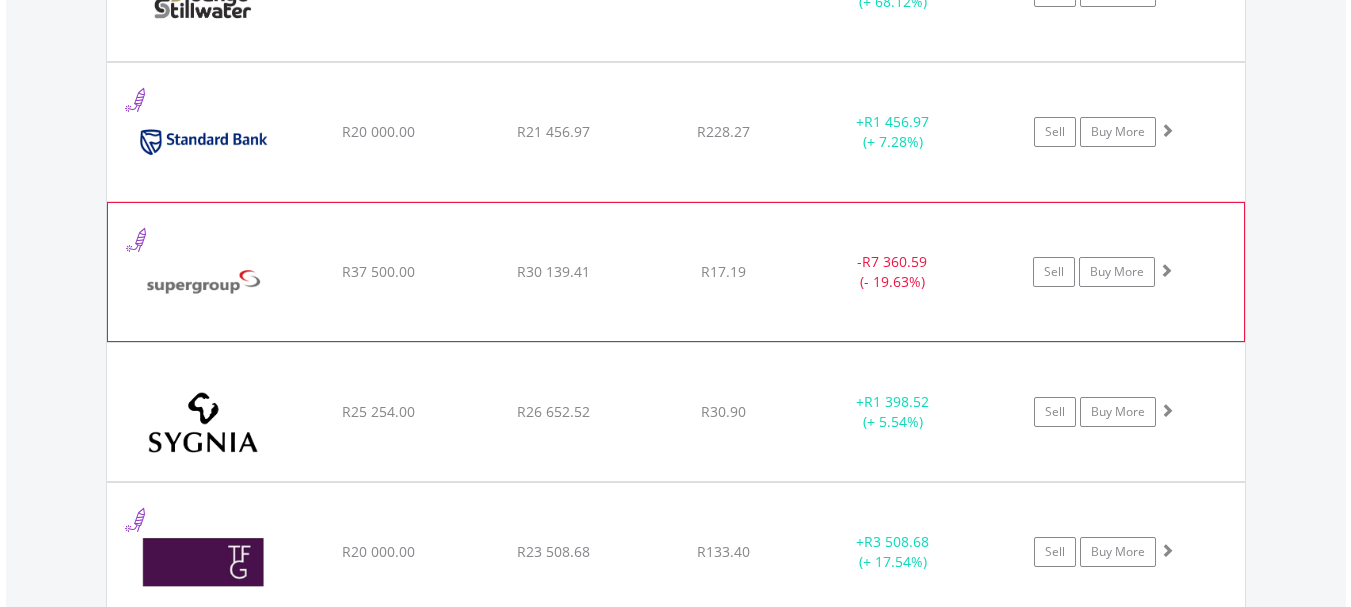 click at bounding box center [204, 282] 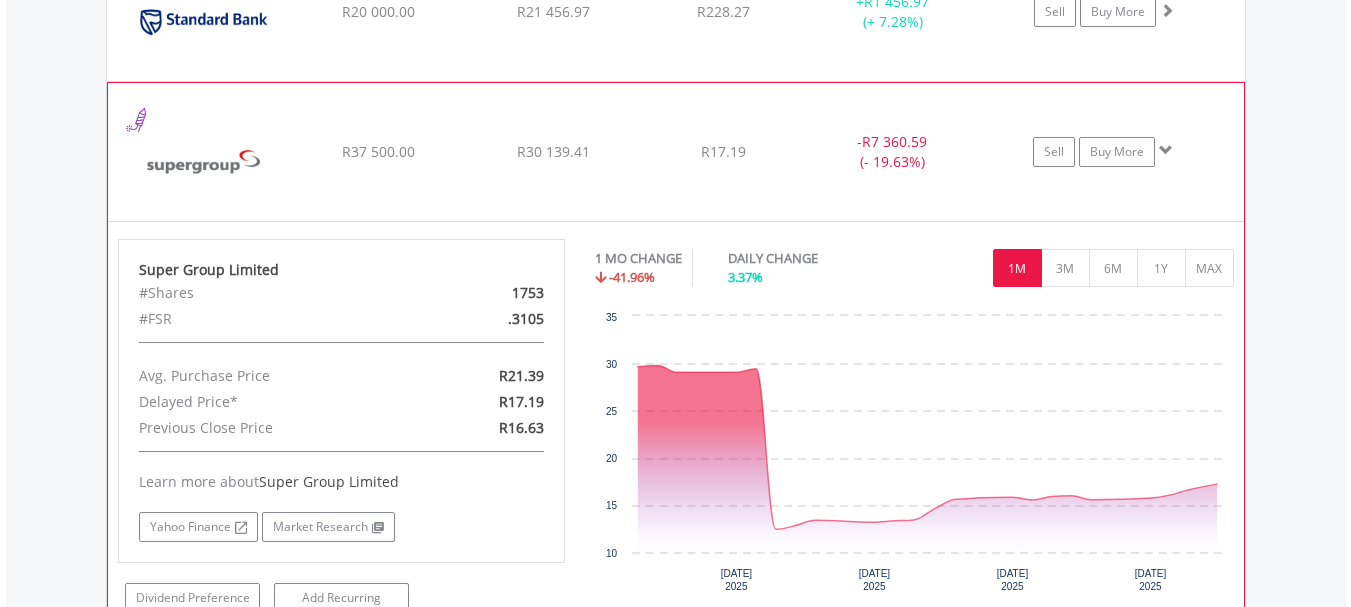 scroll, scrollTop: 4555, scrollLeft: 0, axis: vertical 